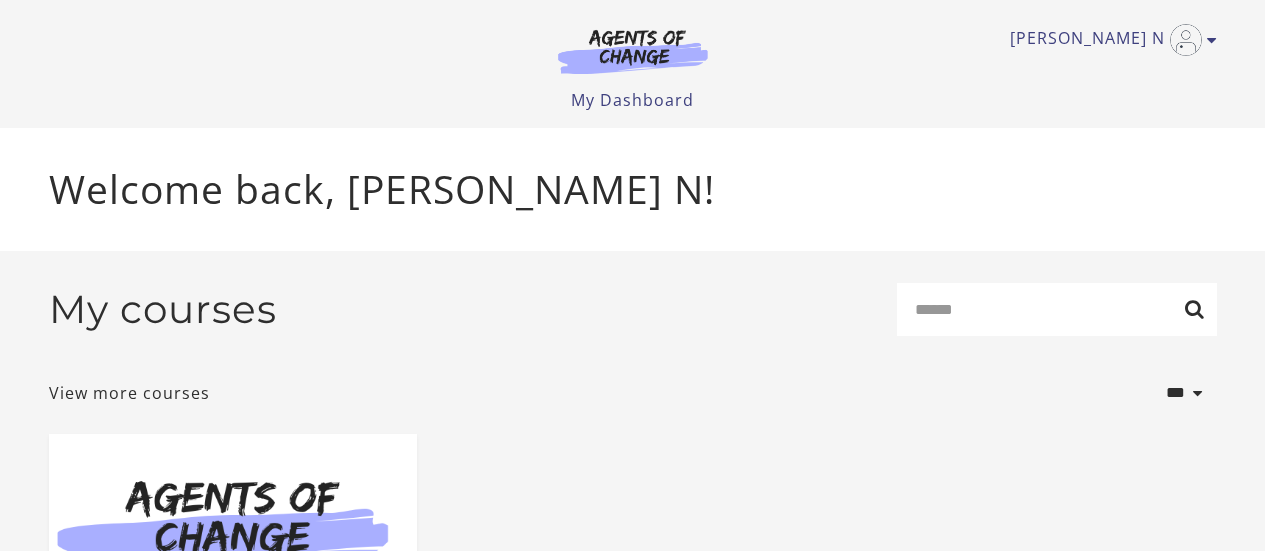 scroll, scrollTop: 0, scrollLeft: 0, axis: both 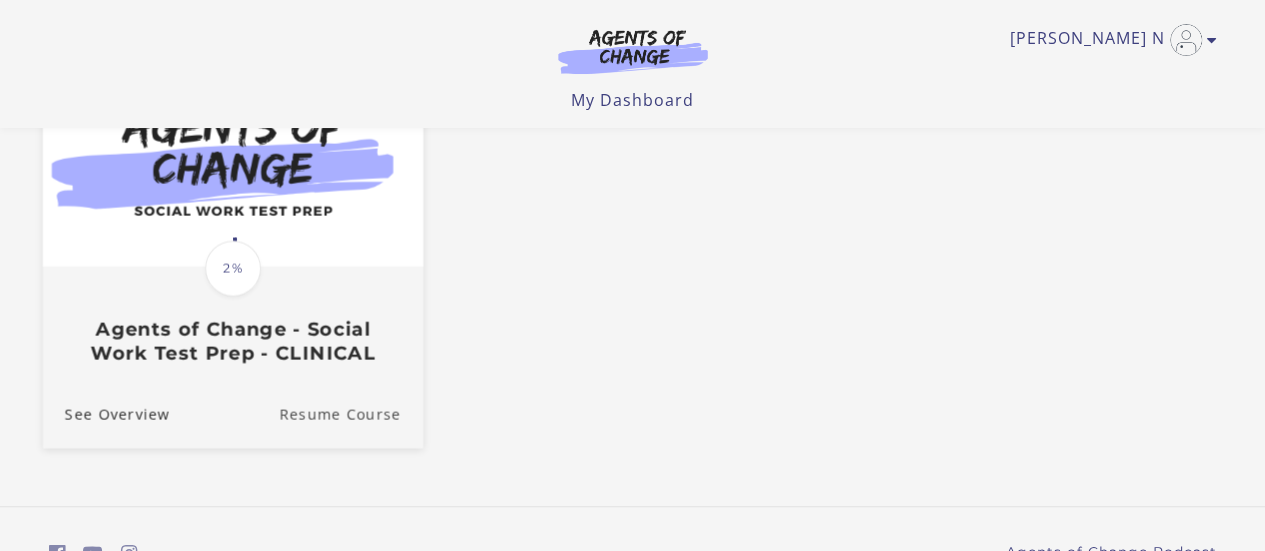 click on "Resume Course" at bounding box center [351, 414] 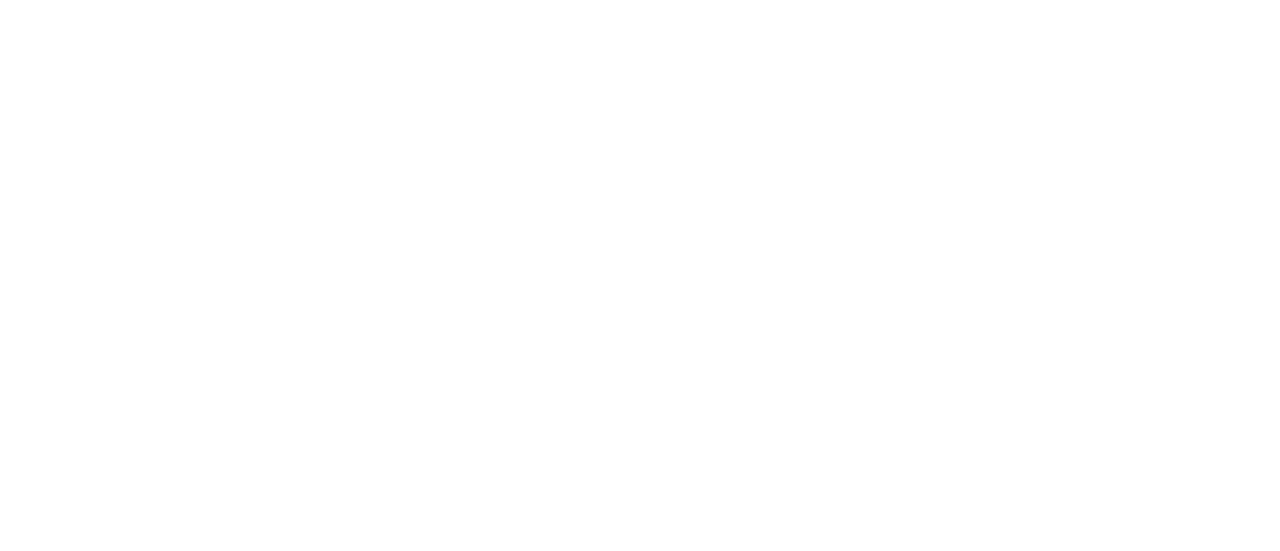 scroll, scrollTop: 0, scrollLeft: 0, axis: both 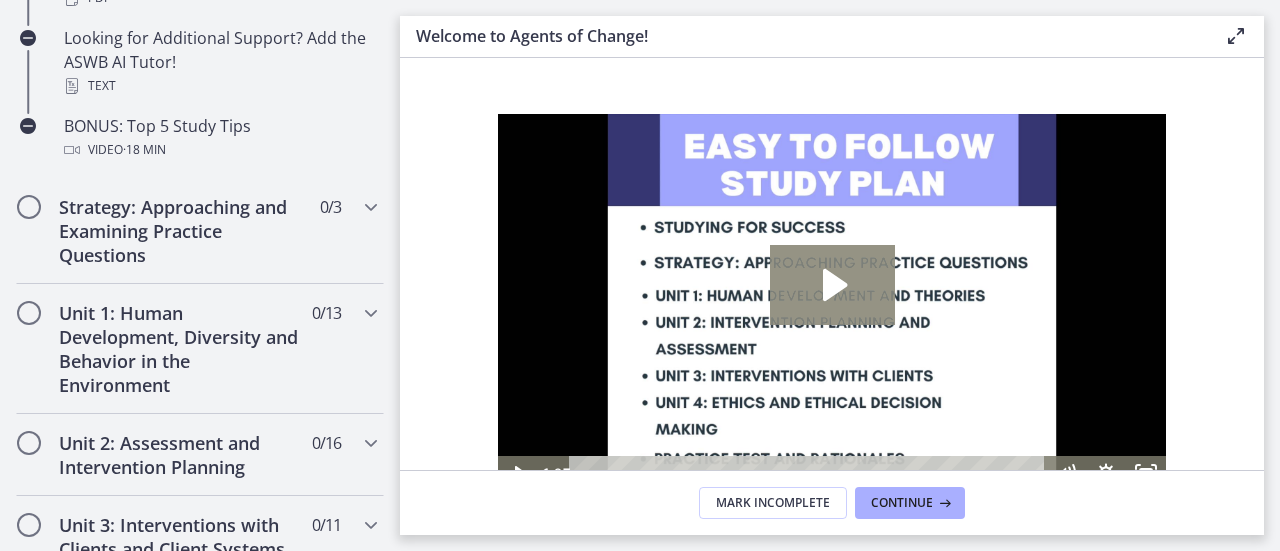 click 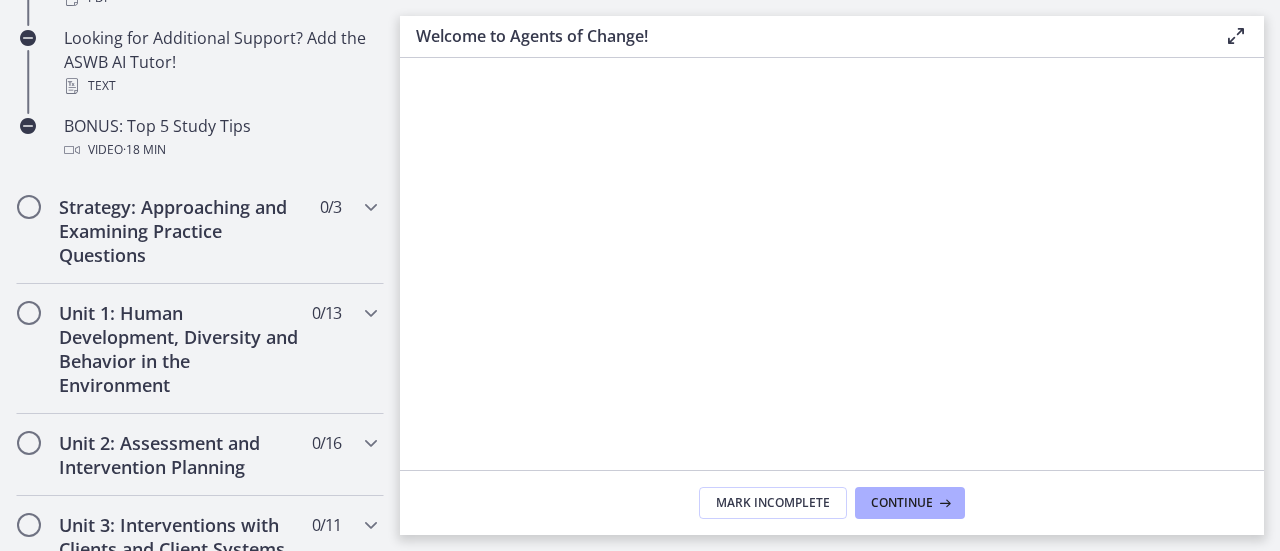 type 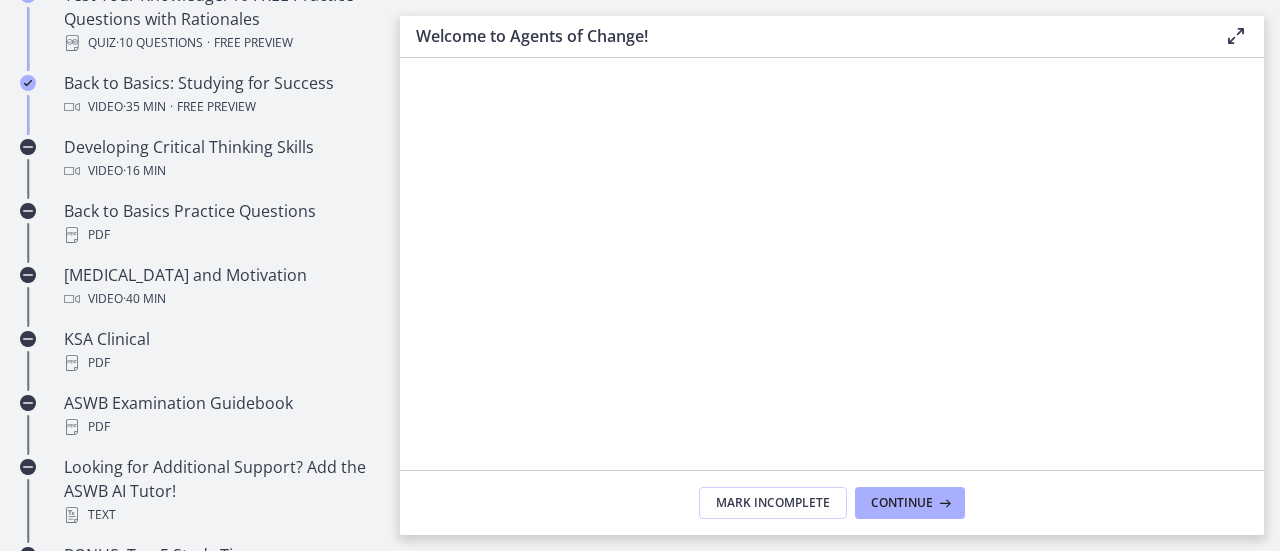 scroll, scrollTop: 635, scrollLeft: 0, axis: vertical 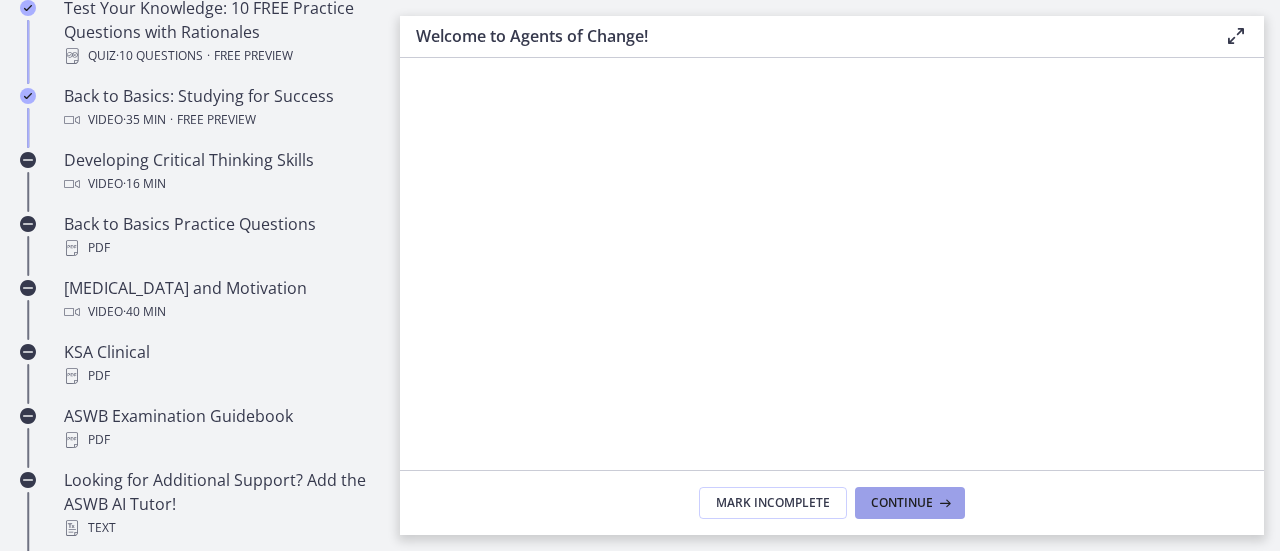 click on "Continue" at bounding box center (902, 503) 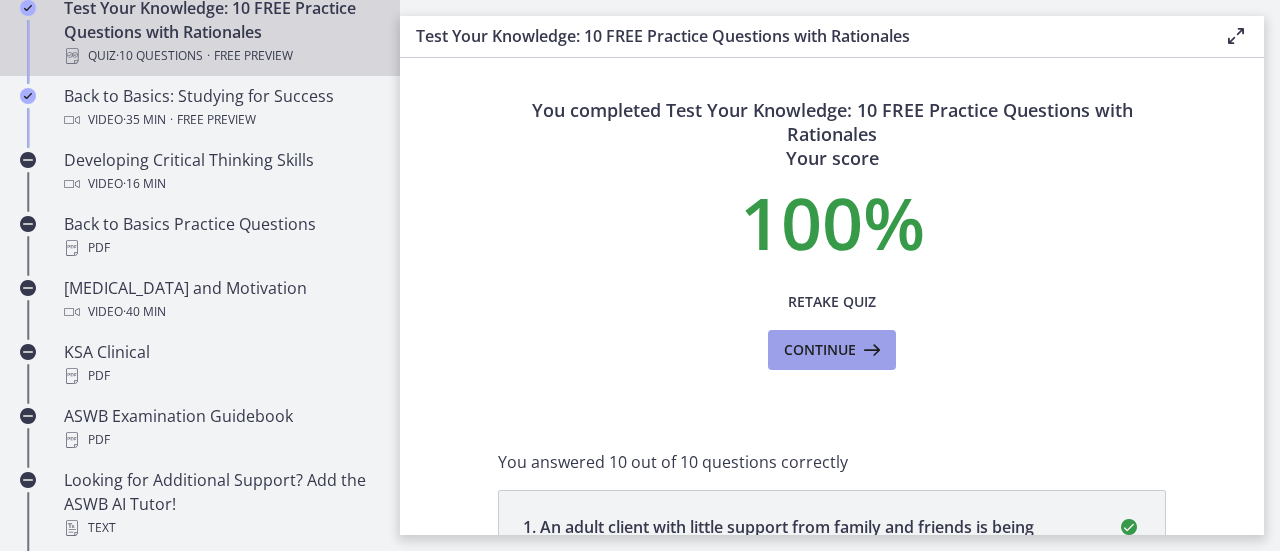 click on "Continue" at bounding box center (820, 350) 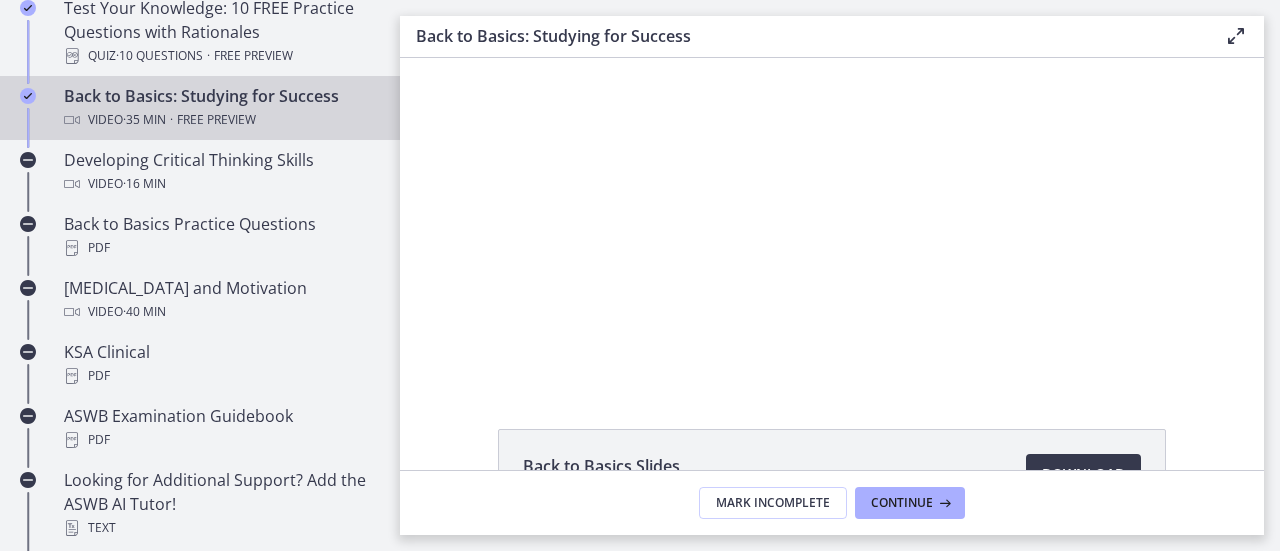 scroll, scrollTop: 0, scrollLeft: 0, axis: both 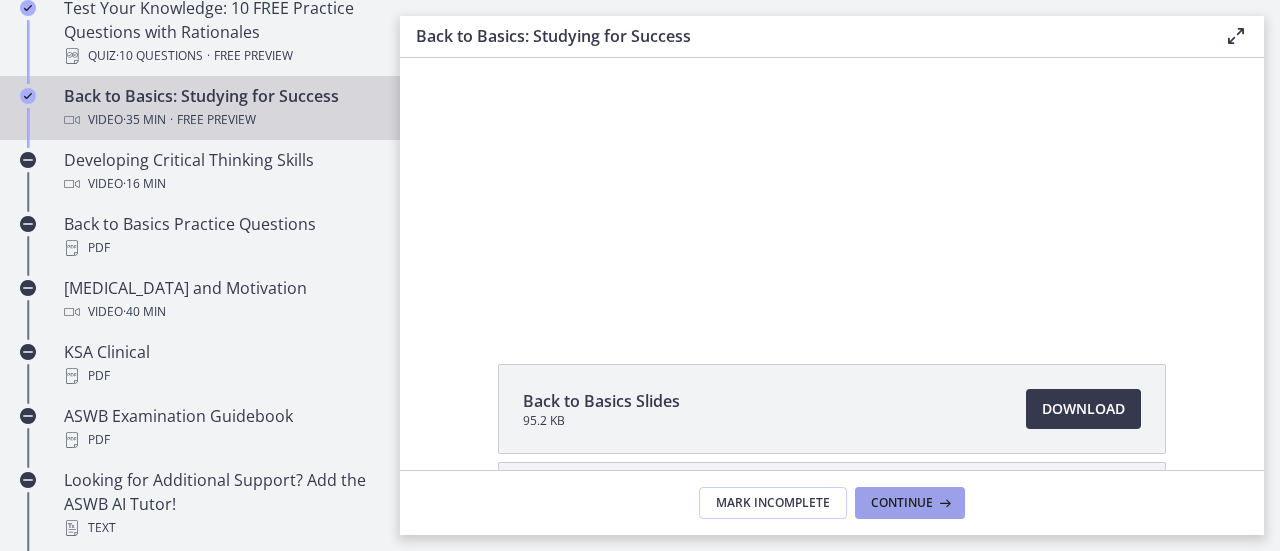 click on "Continue" at bounding box center [902, 503] 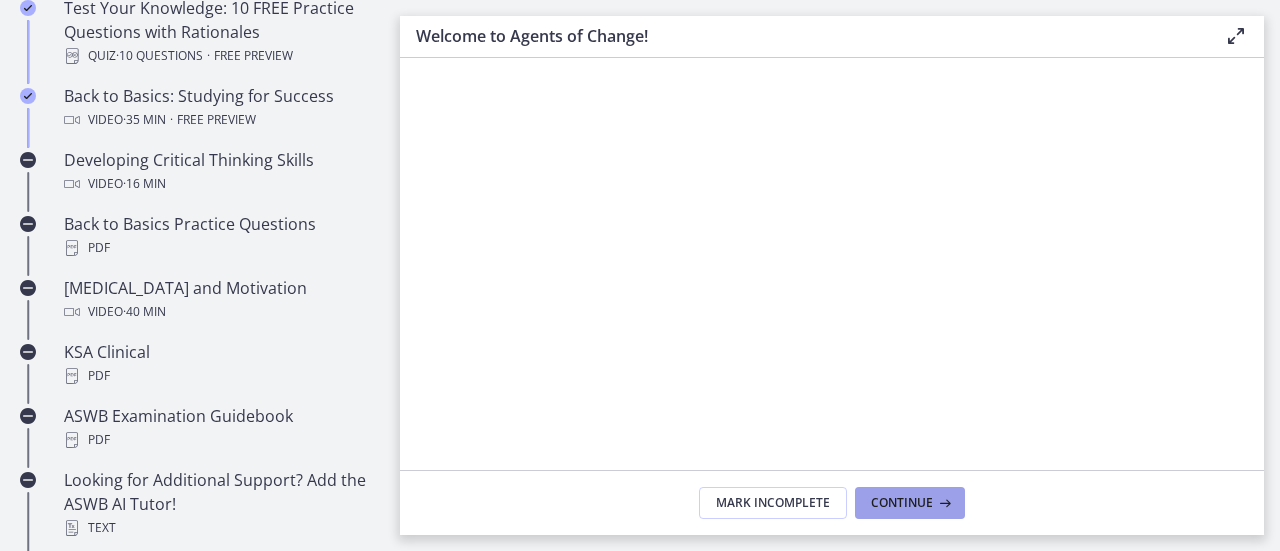 scroll, scrollTop: 0, scrollLeft: 0, axis: both 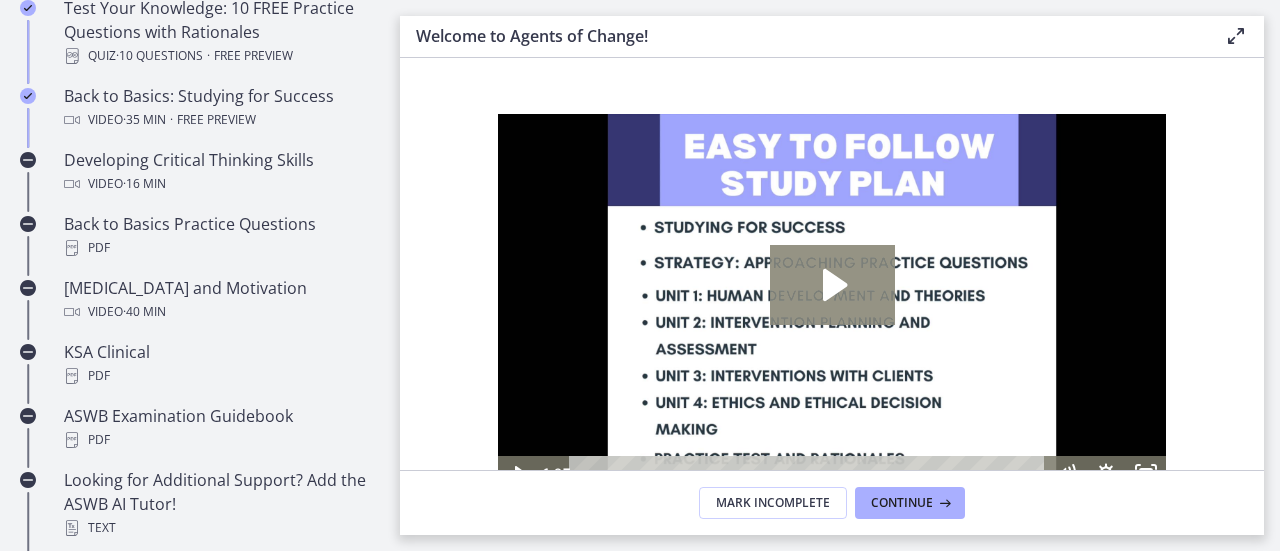 click 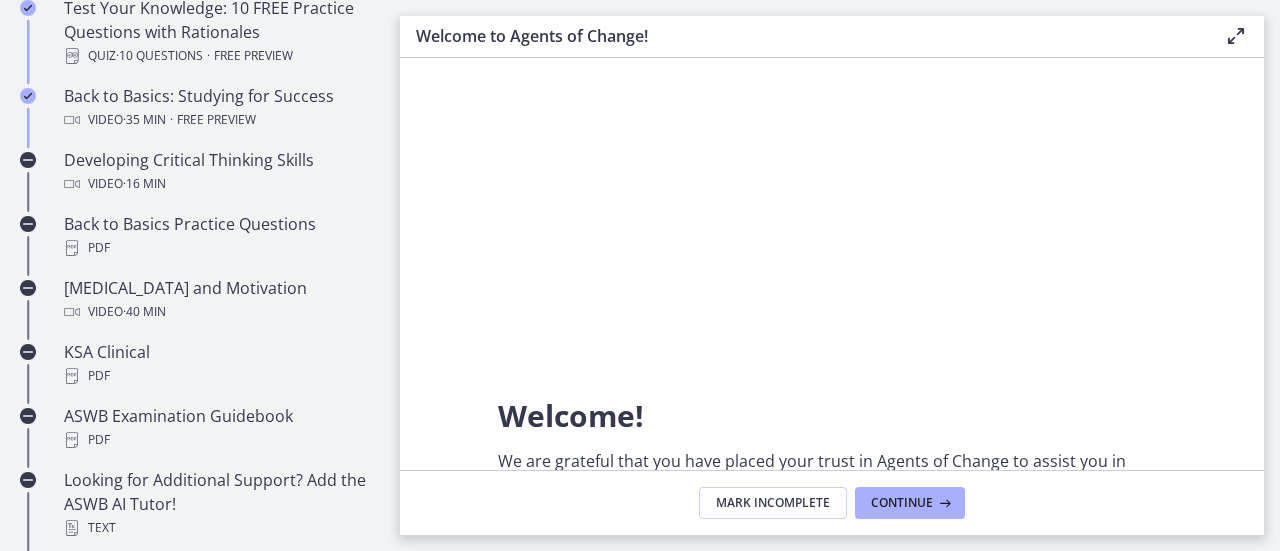 scroll, scrollTop: 179, scrollLeft: 0, axis: vertical 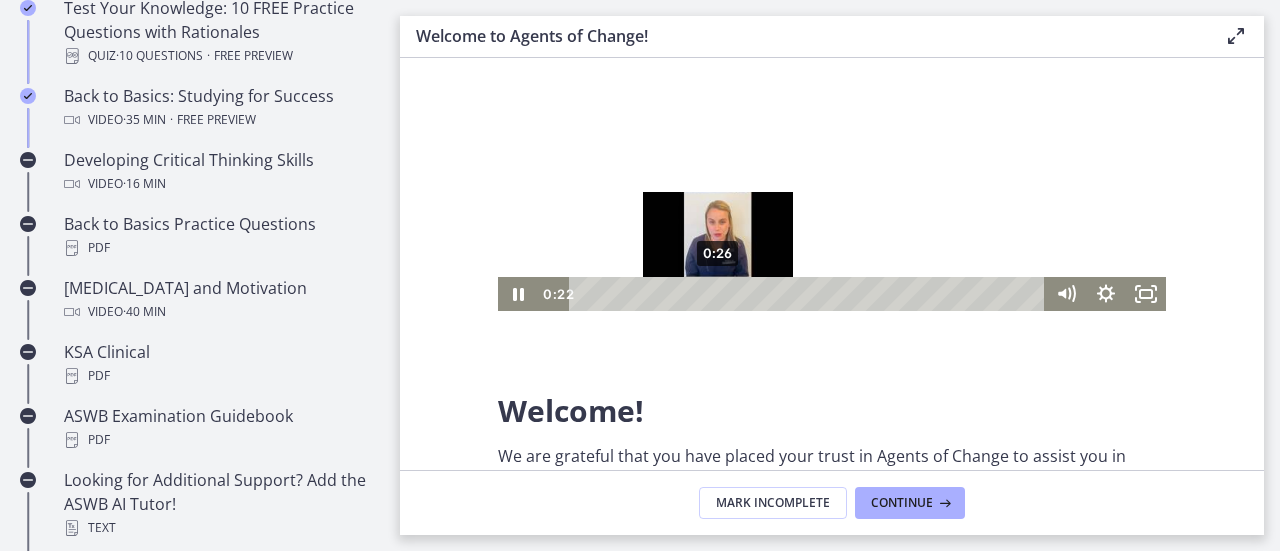 click on "0:26" at bounding box center (810, 294) 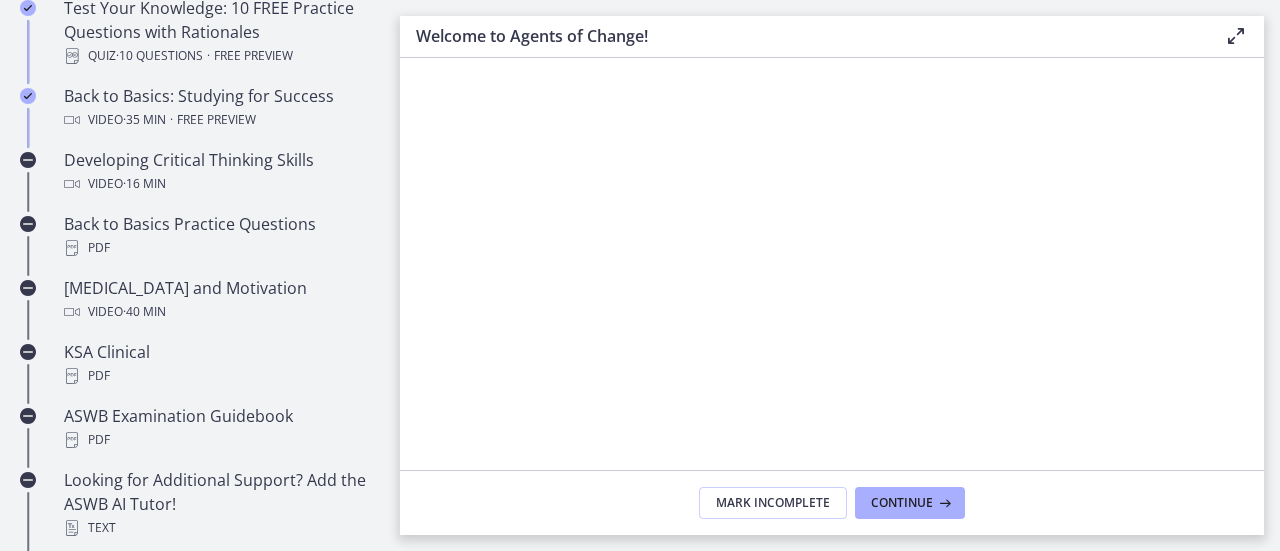 scroll, scrollTop: 105, scrollLeft: 0, axis: vertical 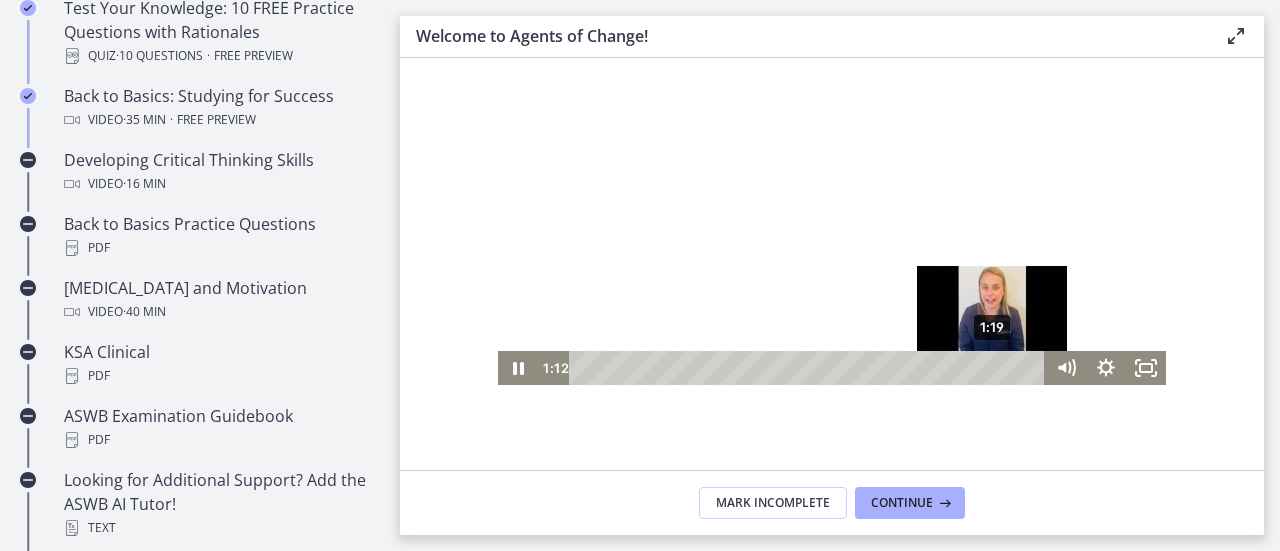 click on "1:19" at bounding box center [810, 368] 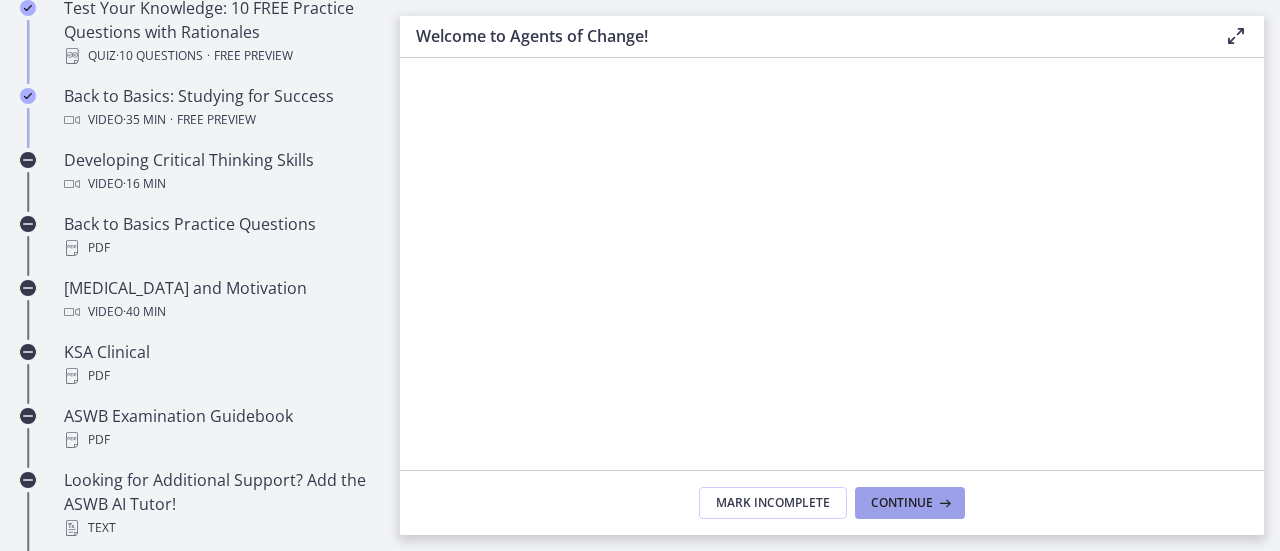 click on "Continue" at bounding box center (902, 503) 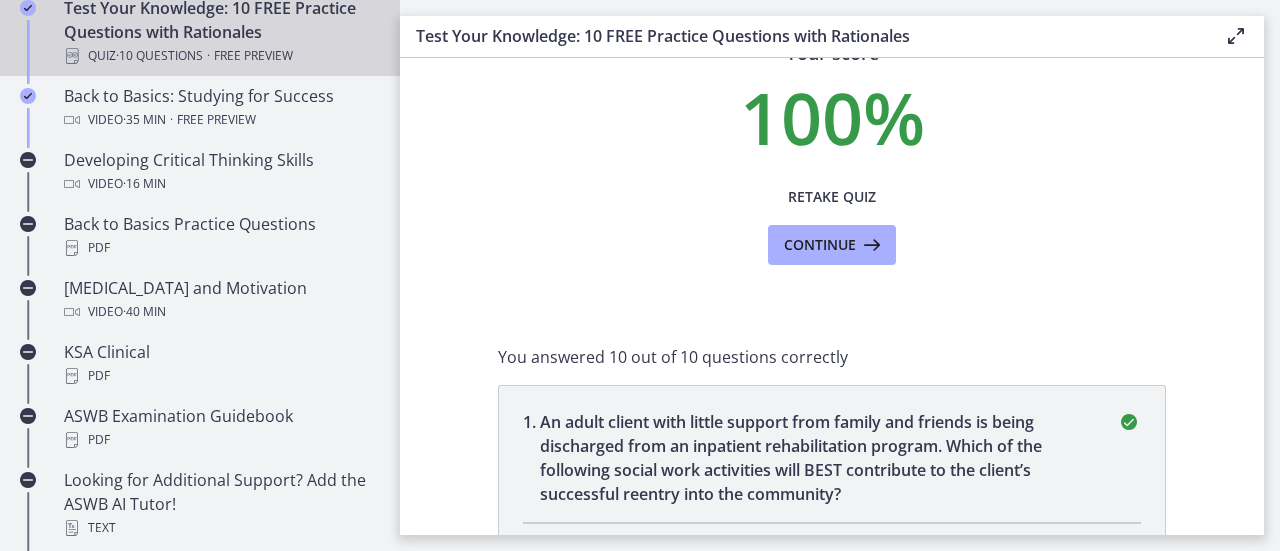 scroll, scrollTop: 0, scrollLeft: 0, axis: both 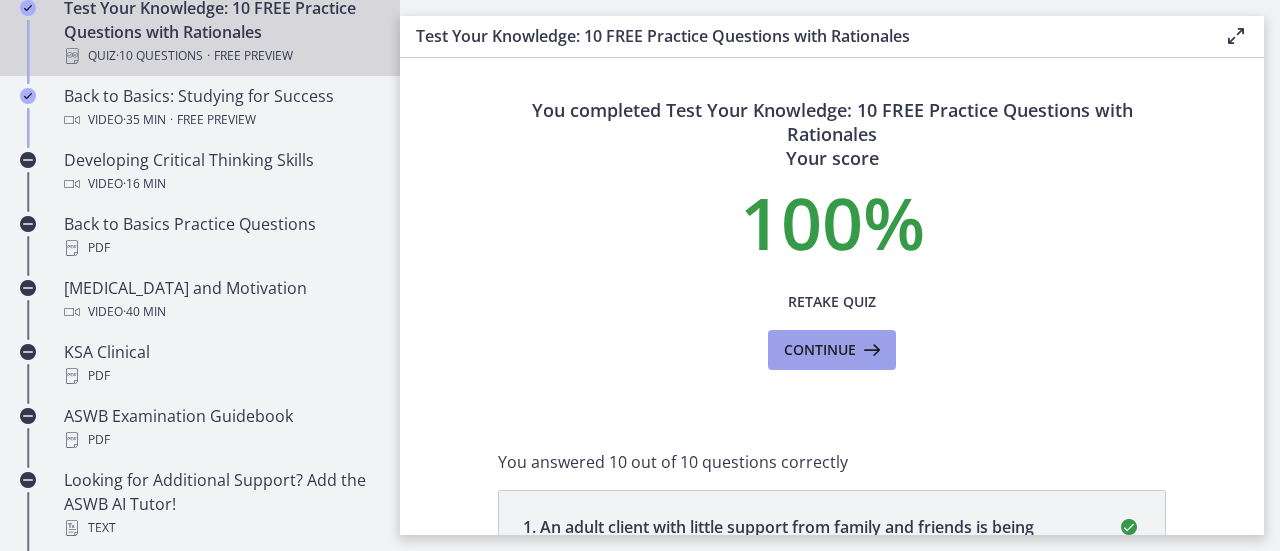 click on "Continue" at bounding box center (820, 350) 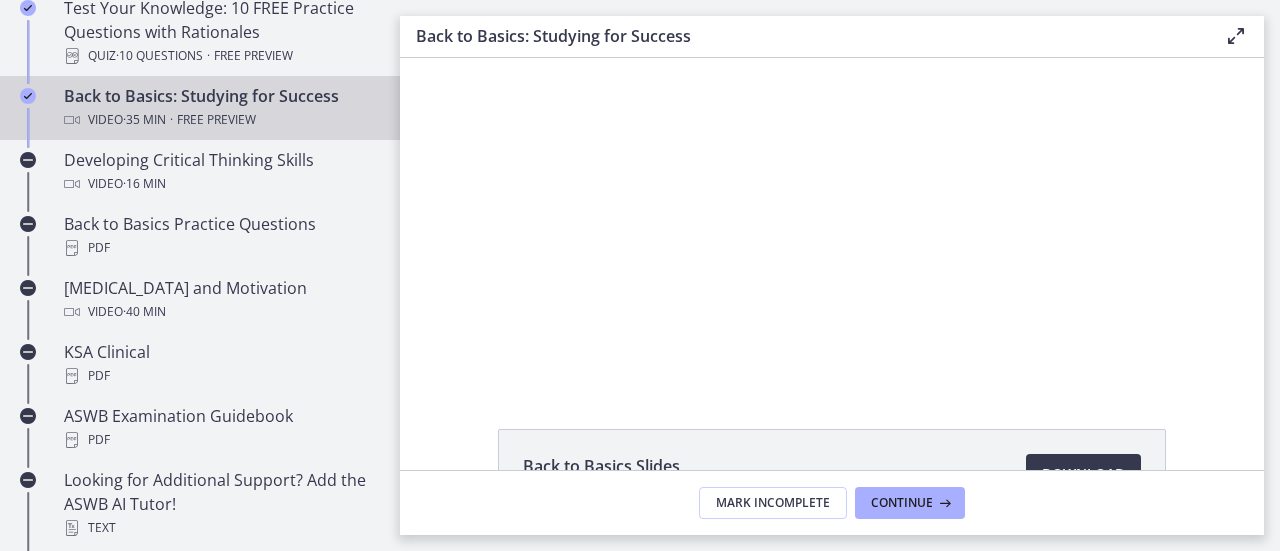 scroll, scrollTop: 0, scrollLeft: 0, axis: both 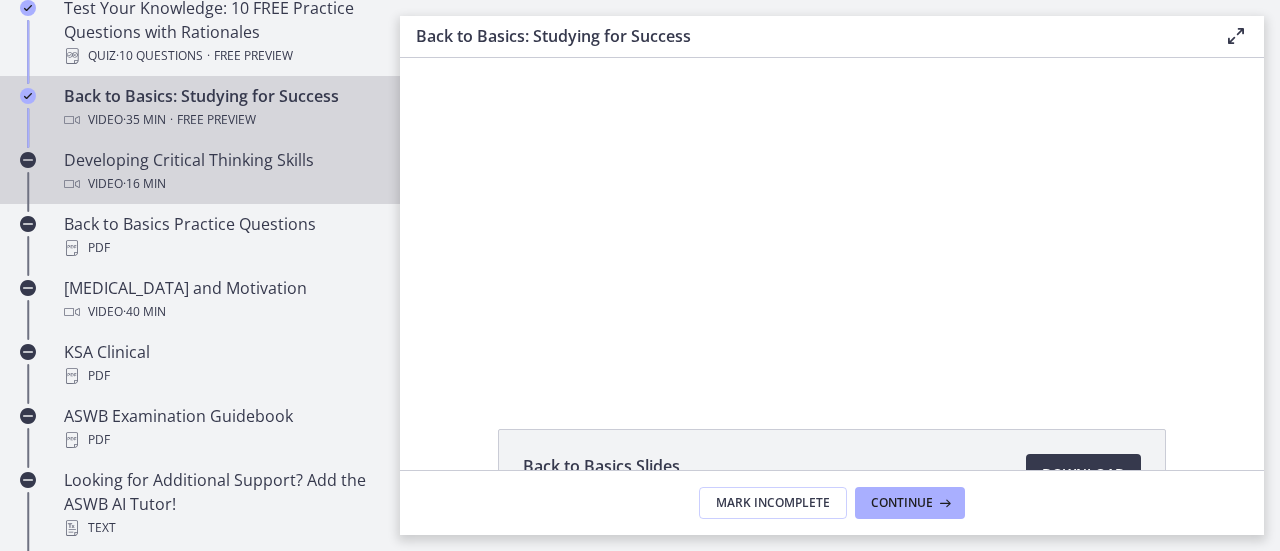click on "·  16 min" at bounding box center [144, 184] 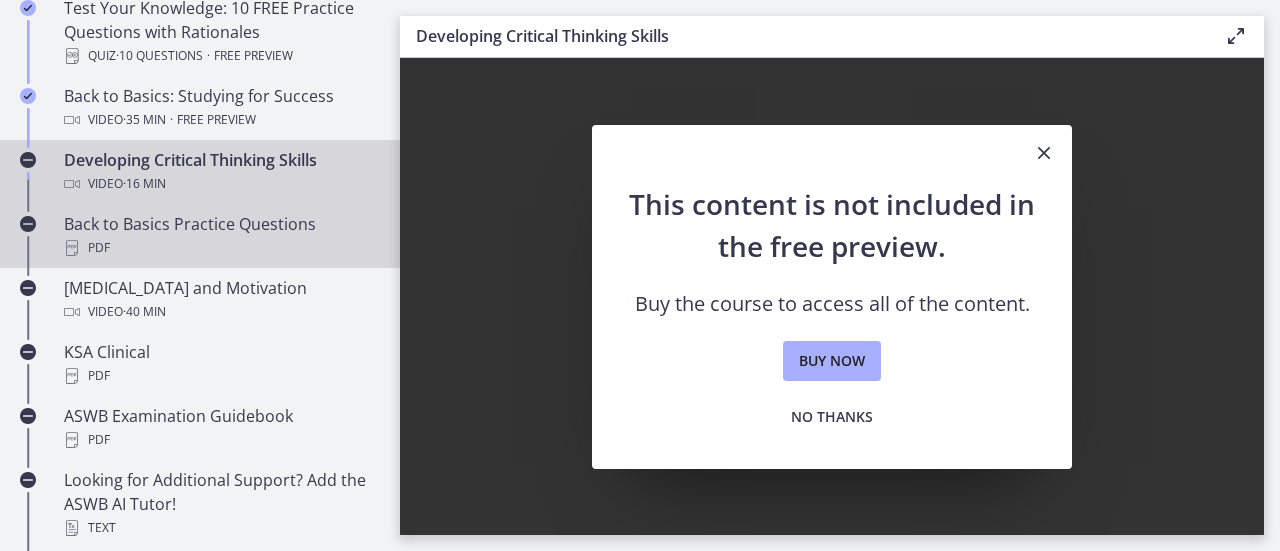 click on "Back to Basics Practice Questions
PDF" at bounding box center (220, 236) 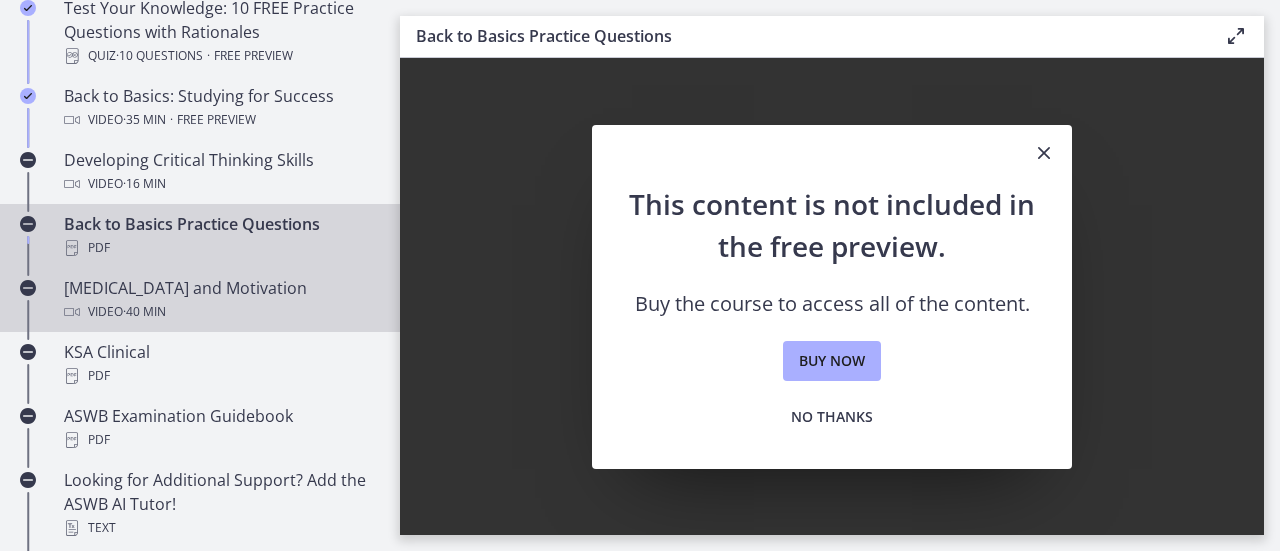click on "Test Anxiety and Motivation
Video
·  40 min" at bounding box center [220, 300] 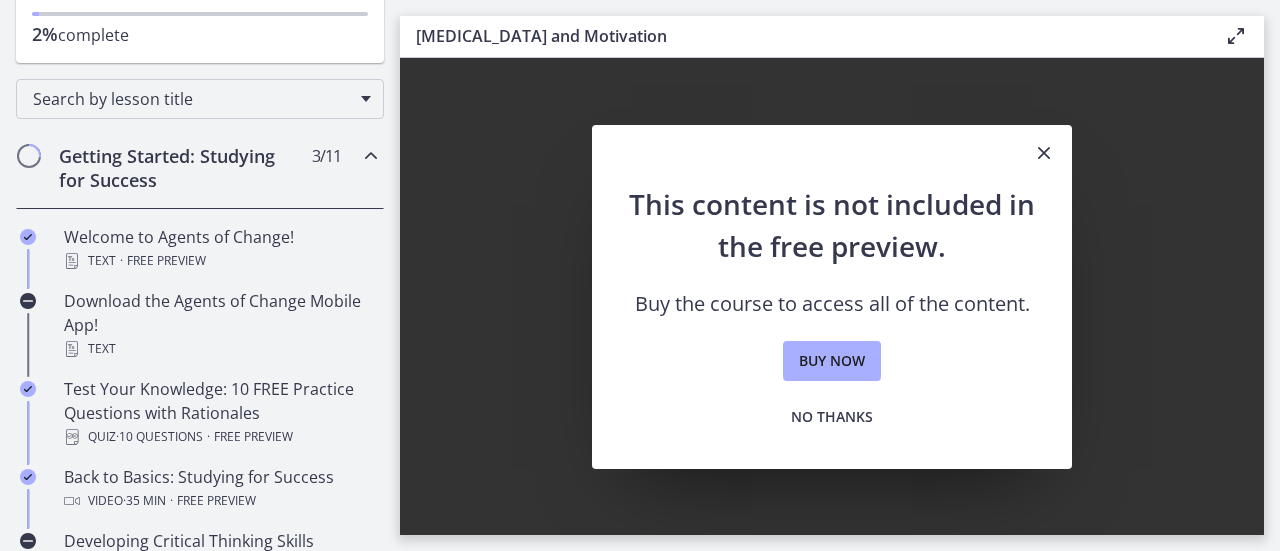 scroll, scrollTop: 244, scrollLeft: 0, axis: vertical 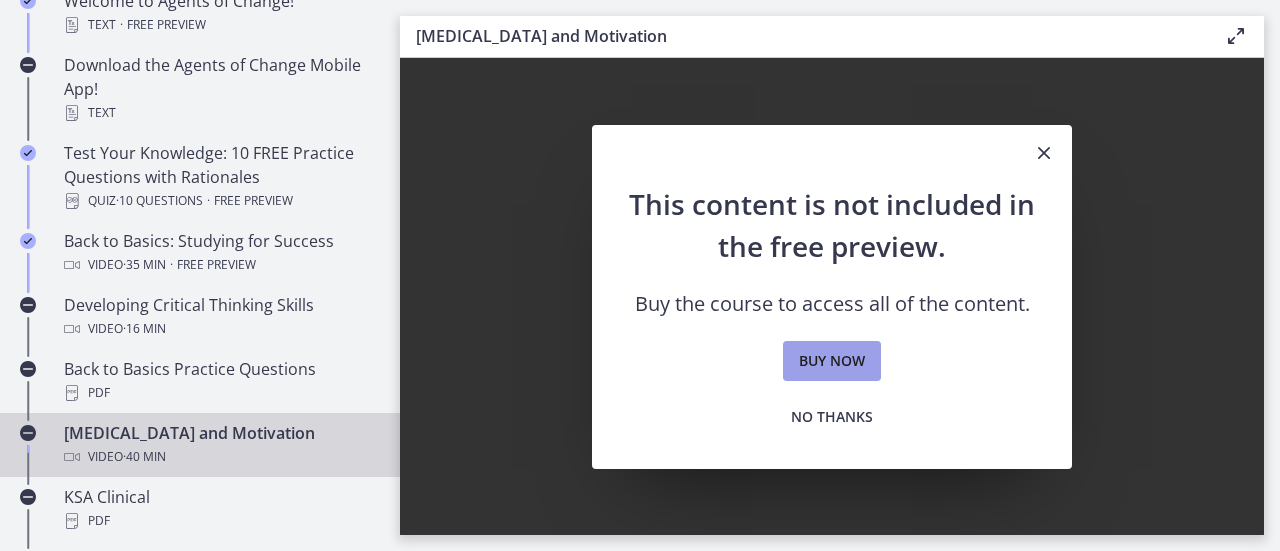 click on "Buy now" at bounding box center [832, 361] 